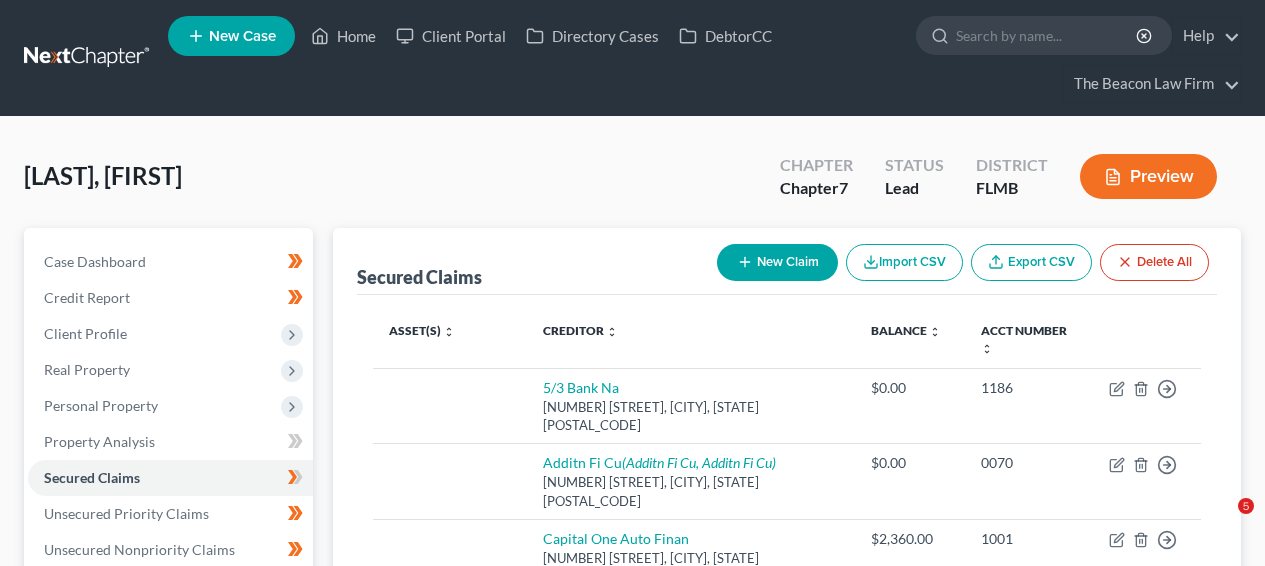 scroll, scrollTop: 0, scrollLeft: 0, axis: both 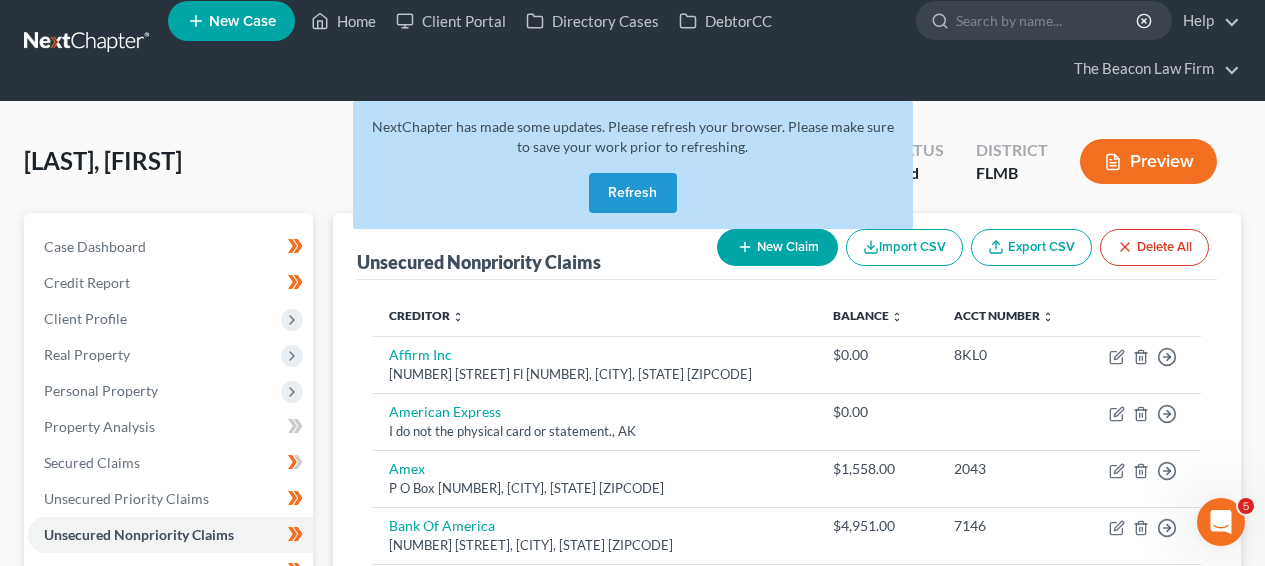 click on "Refresh" at bounding box center (633, 193) 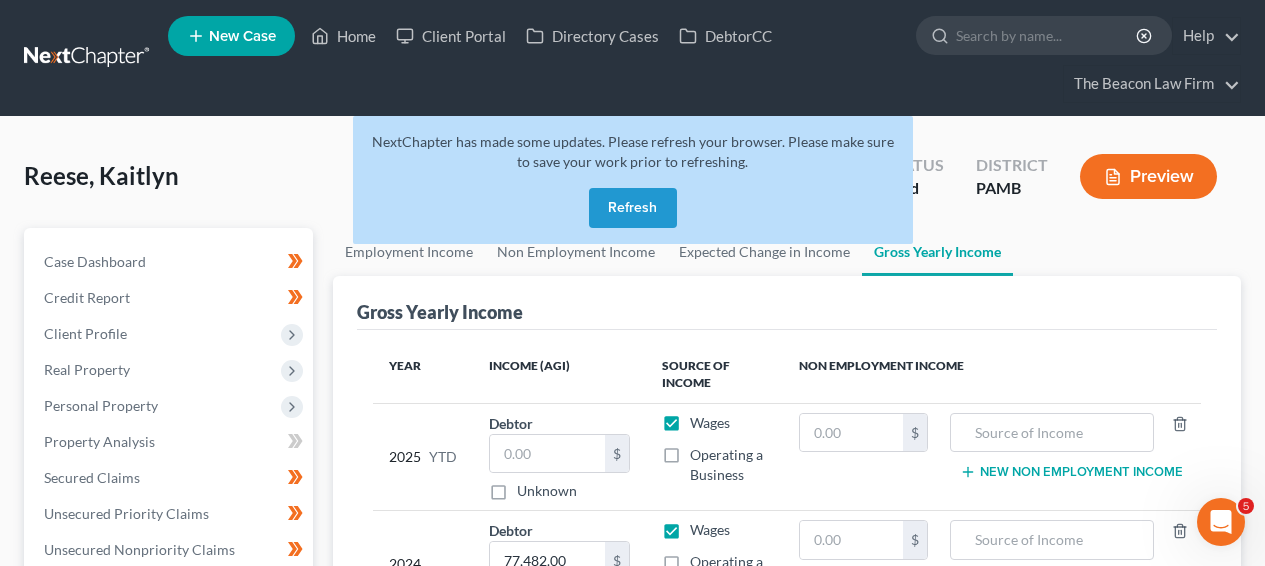 scroll, scrollTop: 0, scrollLeft: 0, axis: both 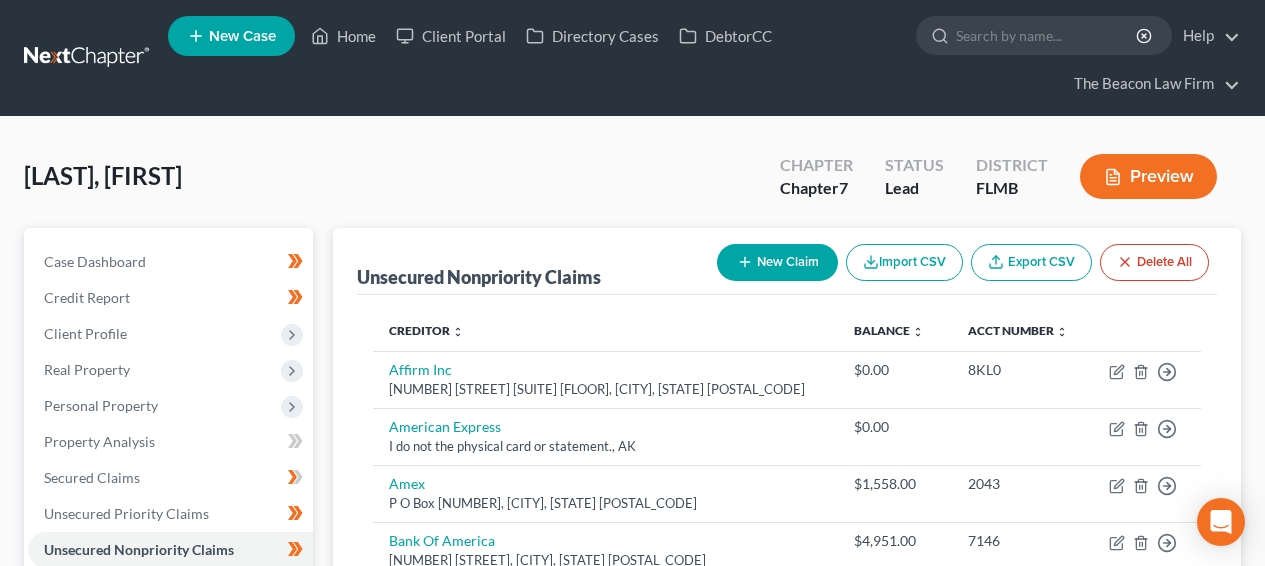 click on "Home New Case Client Portal Directory Cases DebtorCC The Beacon Law Firm [EMAIL] My Account Settings Plan + Billing Account Add-Ons Upgrade to Whoa Help Center Webinars Training Videos What's new Log out New Case Home Client Portal Directory Cases DebtorCC         - No Result - See all results Or Press Enter... Help Help Center Webinars Training Videos What's new The Beacon Law Firm The Beacon Law Firm[EMAIL] My Account Settings Plan + Billing Account Add-Ons Upgrade to Whoa Log out" at bounding box center [632, 58] 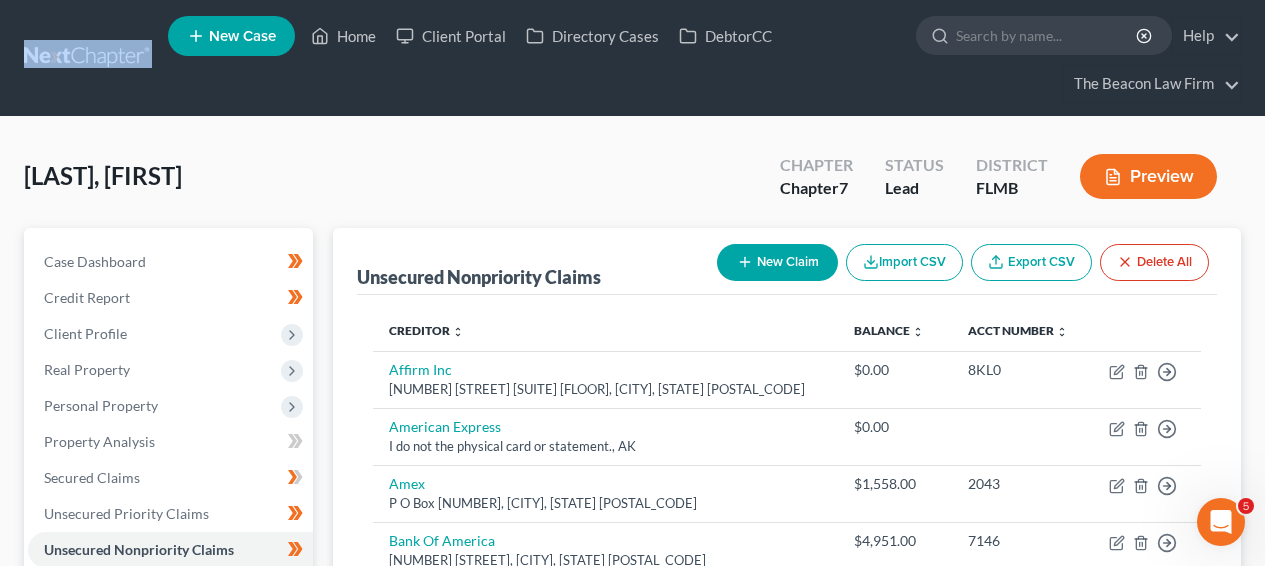 scroll, scrollTop: 0, scrollLeft: 0, axis: both 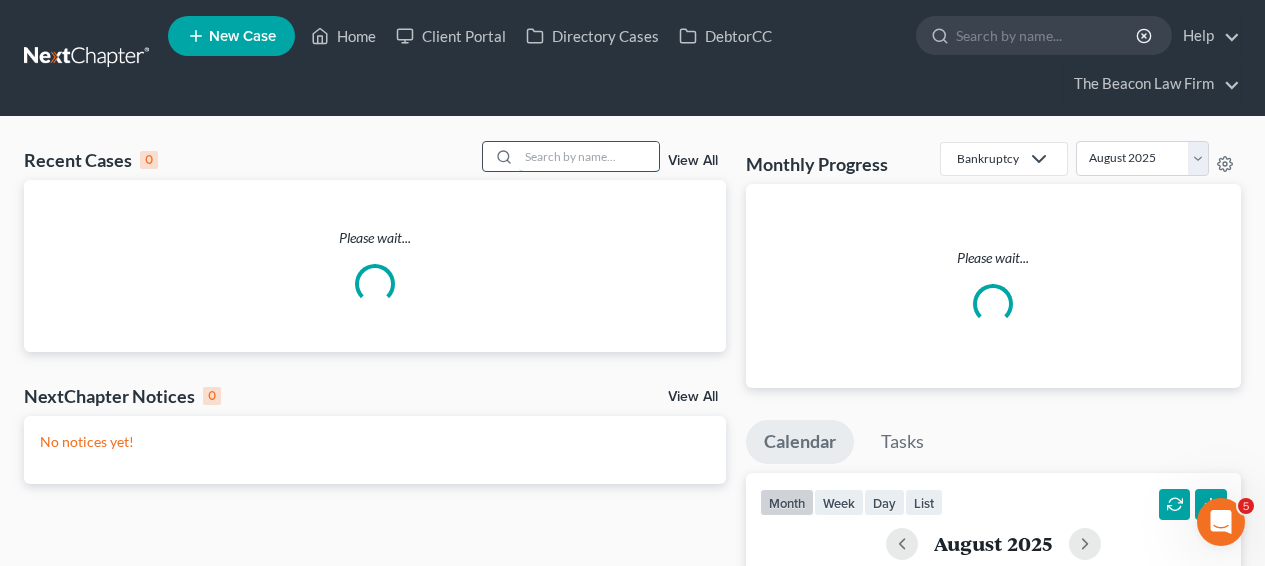 click at bounding box center (589, 156) 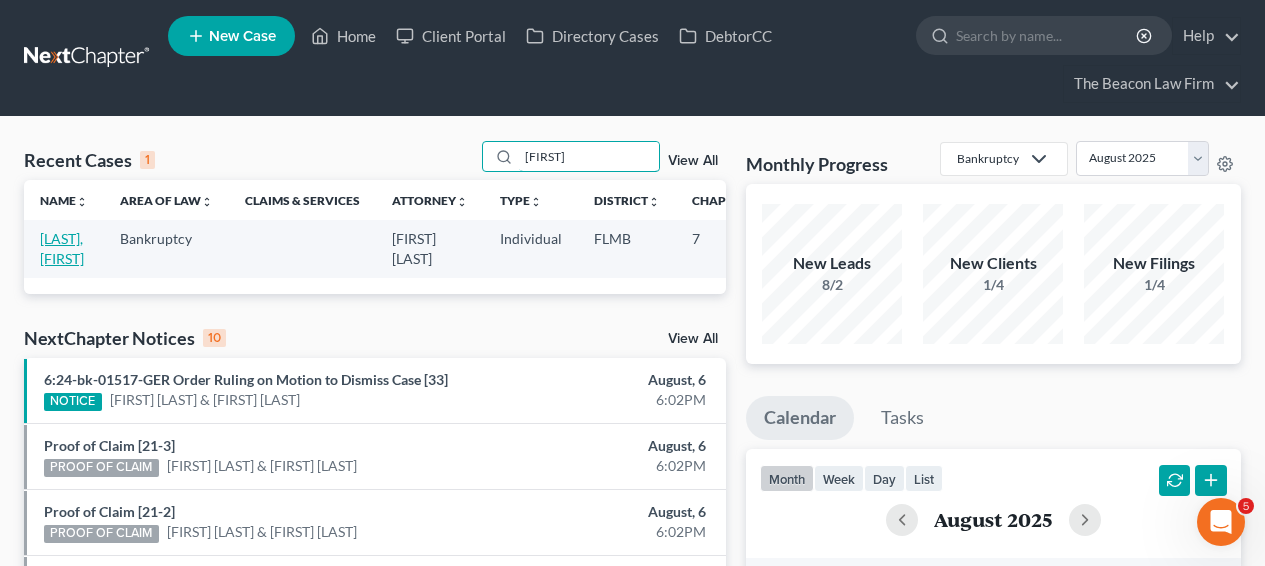 type on "[FIRST]" 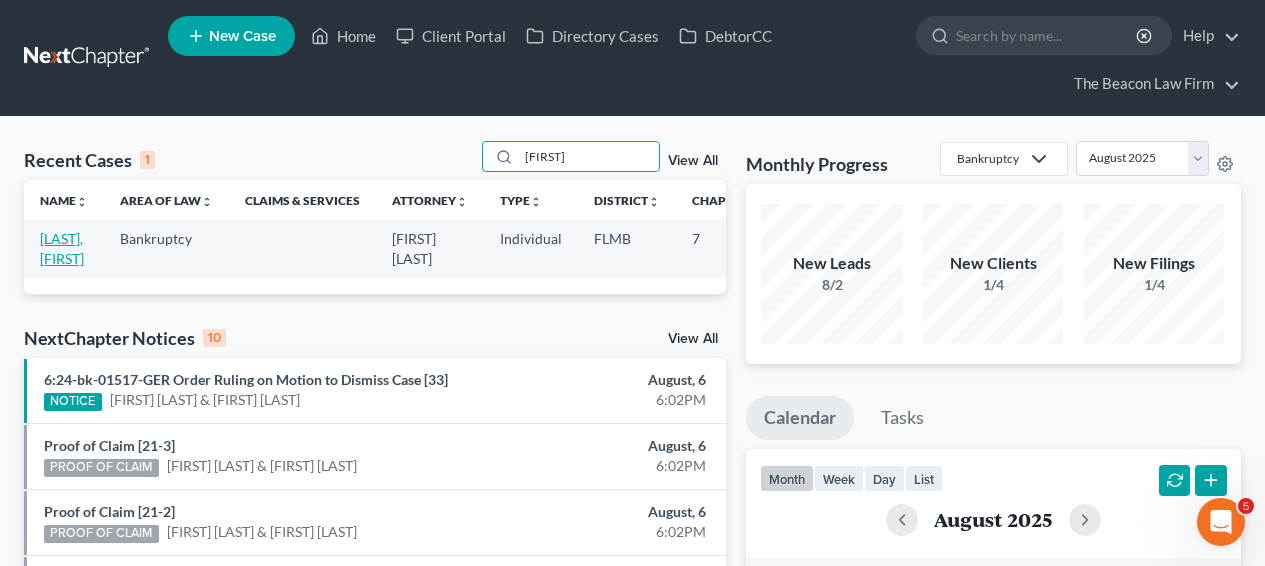 click on "[LAST], [FIRST]" at bounding box center (62, 248) 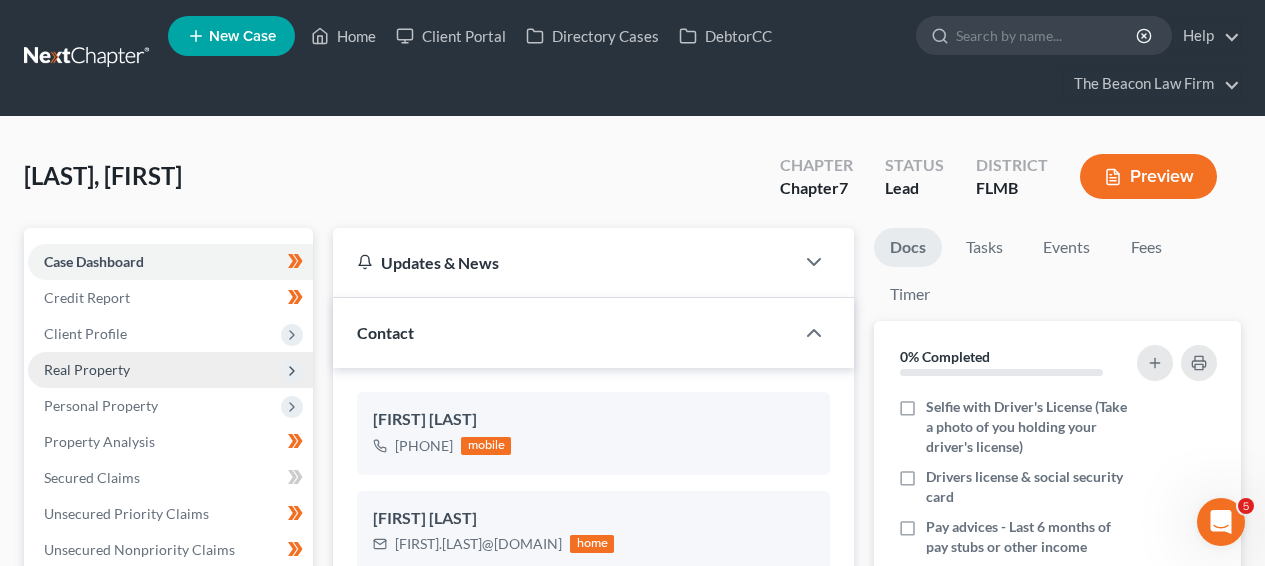 scroll, scrollTop: 494, scrollLeft: 0, axis: vertical 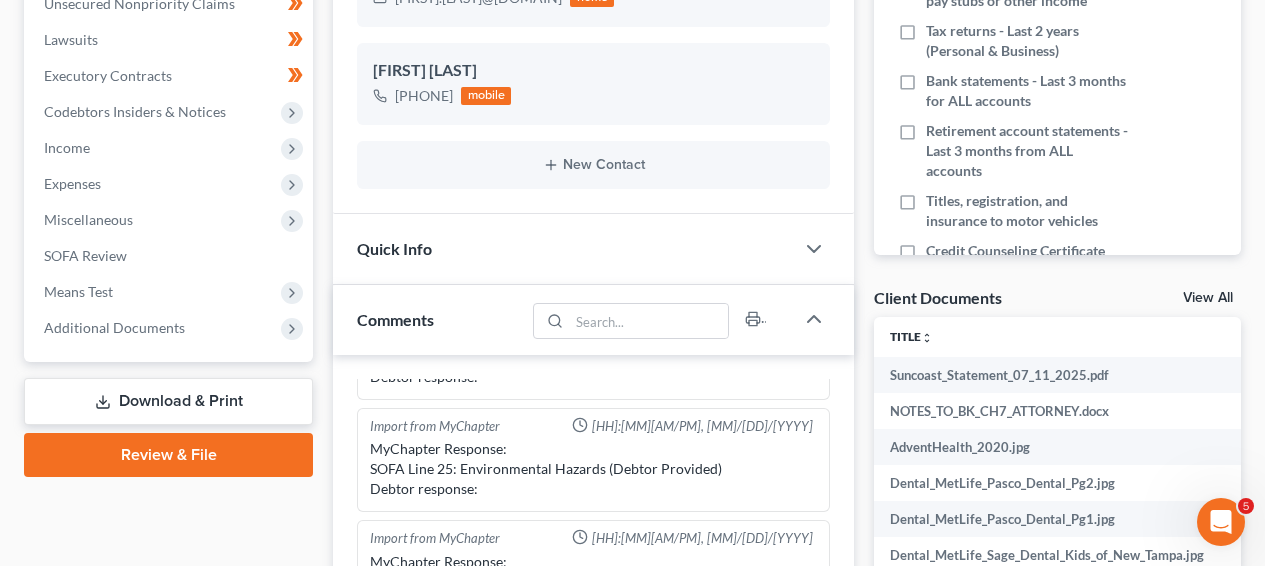 click on "Download & Print" at bounding box center [168, 401] 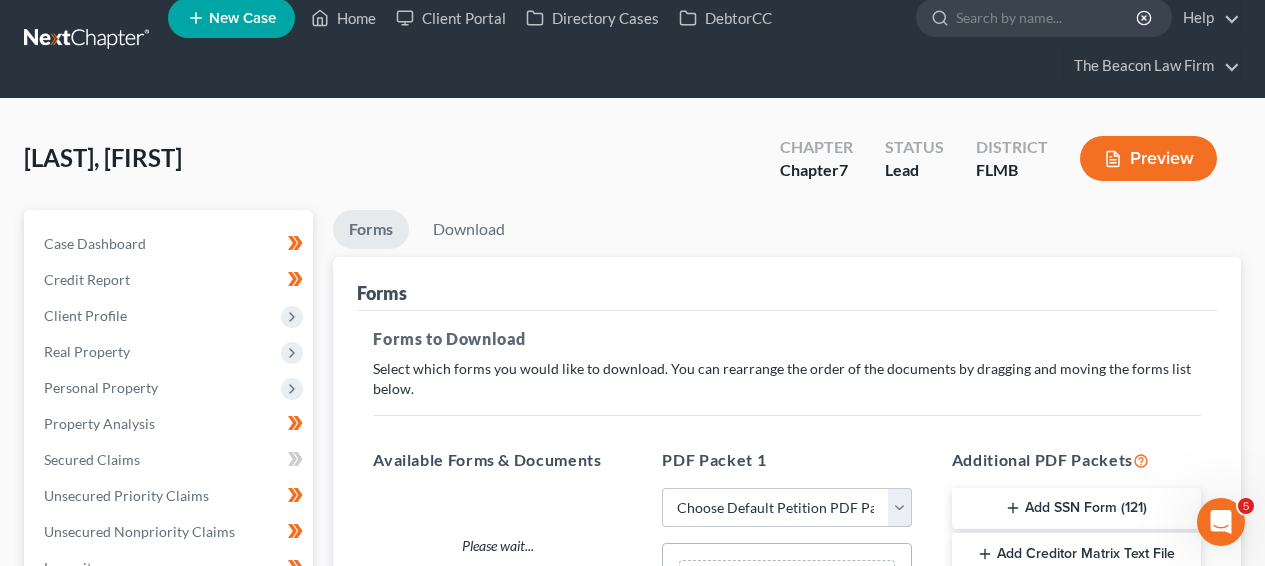 scroll, scrollTop: 0, scrollLeft: 0, axis: both 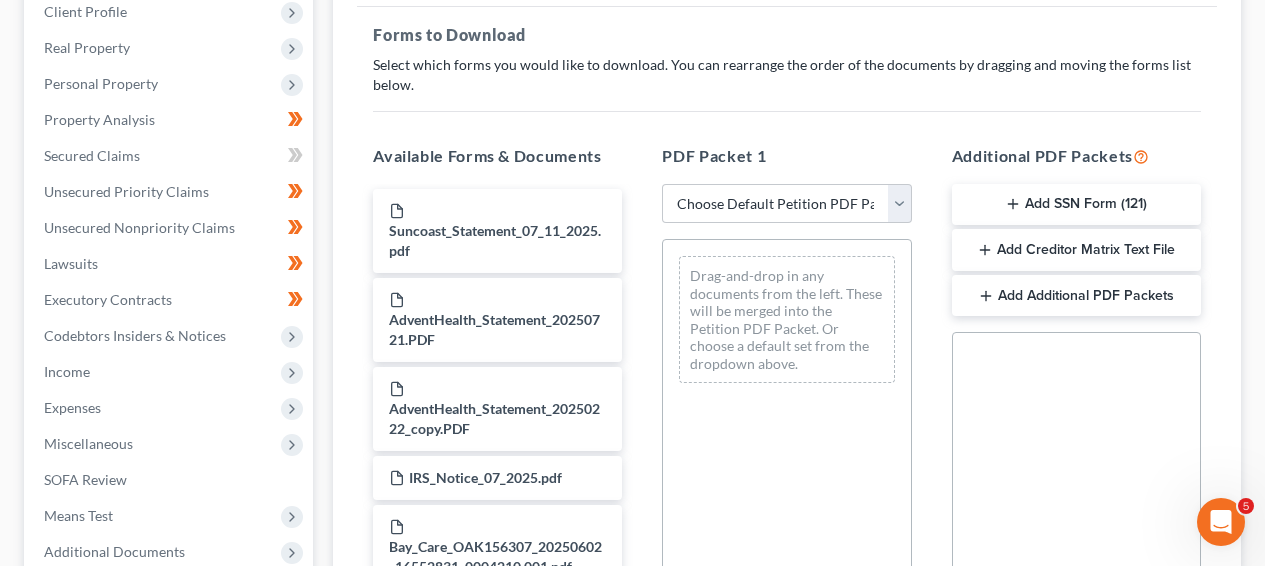 click on "PDF Packet 1 Choose Default Petition PDF Packet Complete Bankruptcy Petition (all forms and schedules) Emergency Filing Forms (Petition and Creditor List Only) Amended Forms Signature Pages Only Review Package Drag-and-drop in any documents from the left. These will be merged into the Petition PDF Packet. Or choose a default set from the dropdown above." at bounding box center (786, 467) 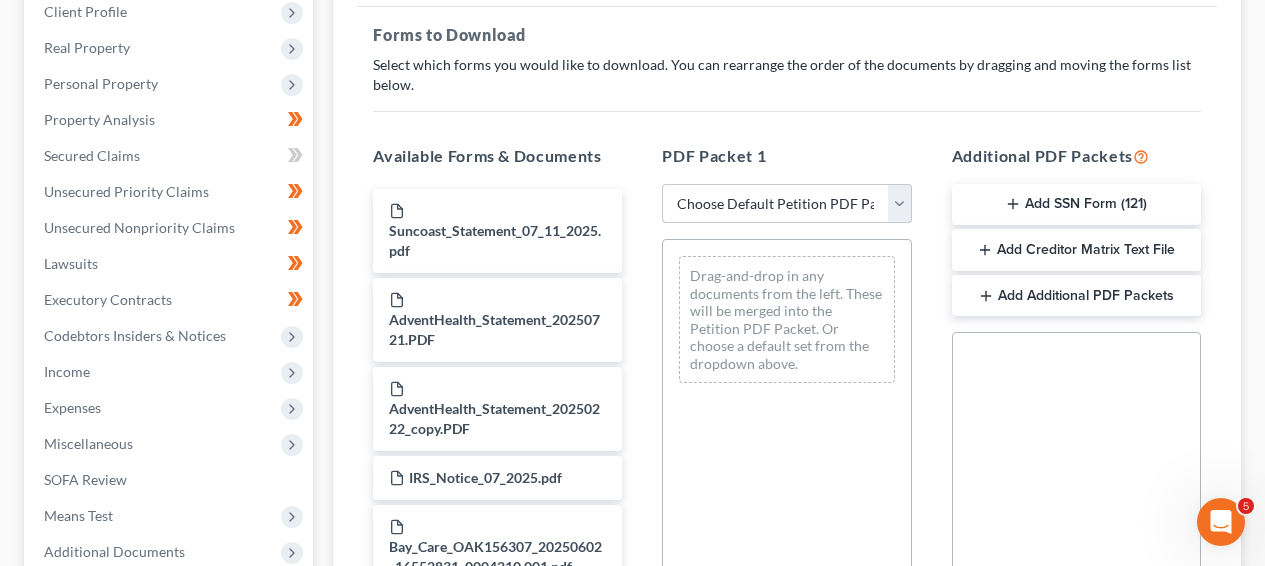 click on "Choose Default Petition PDF Packet Complete Bankruptcy Petition (all forms and schedules) Emergency Filing Forms (Petition and Creditor List Only) Amended Forms Signature Pages Only Review Package" at bounding box center (786, 204) 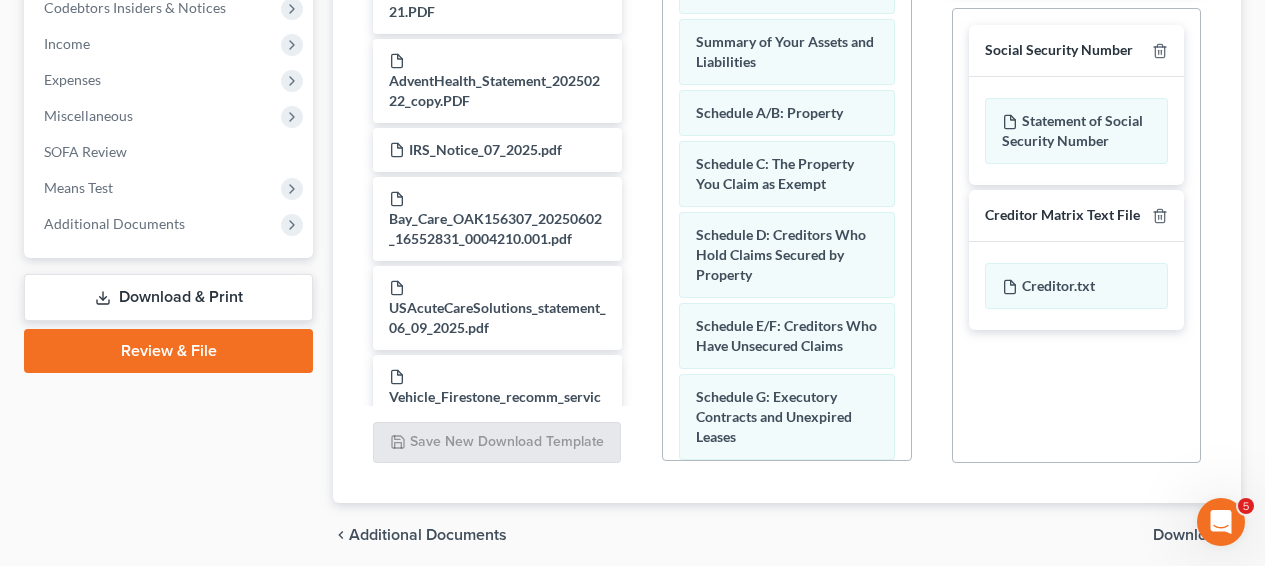scroll, scrollTop: 726, scrollLeft: 0, axis: vertical 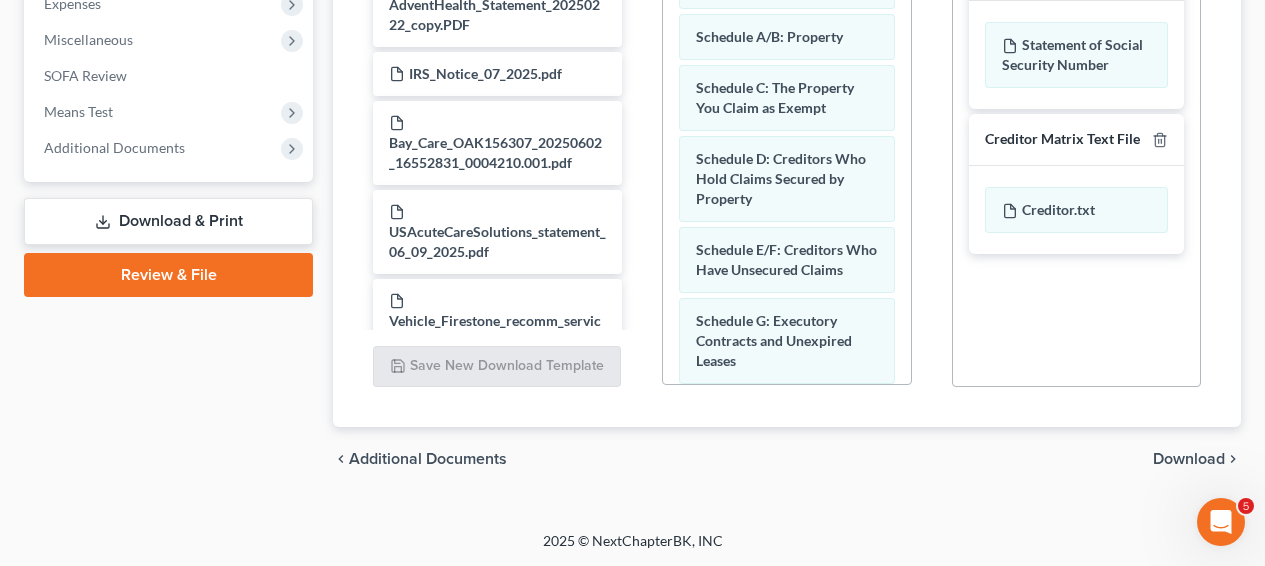 click on "Download" at bounding box center (1189, 459) 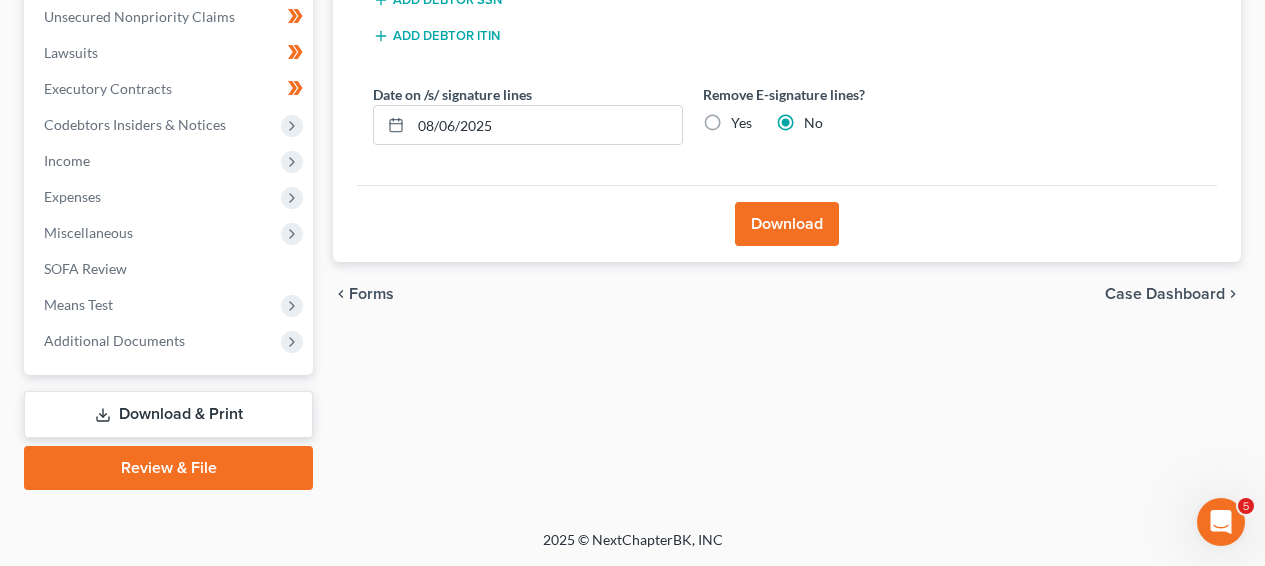 scroll, scrollTop: 531, scrollLeft: 0, axis: vertical 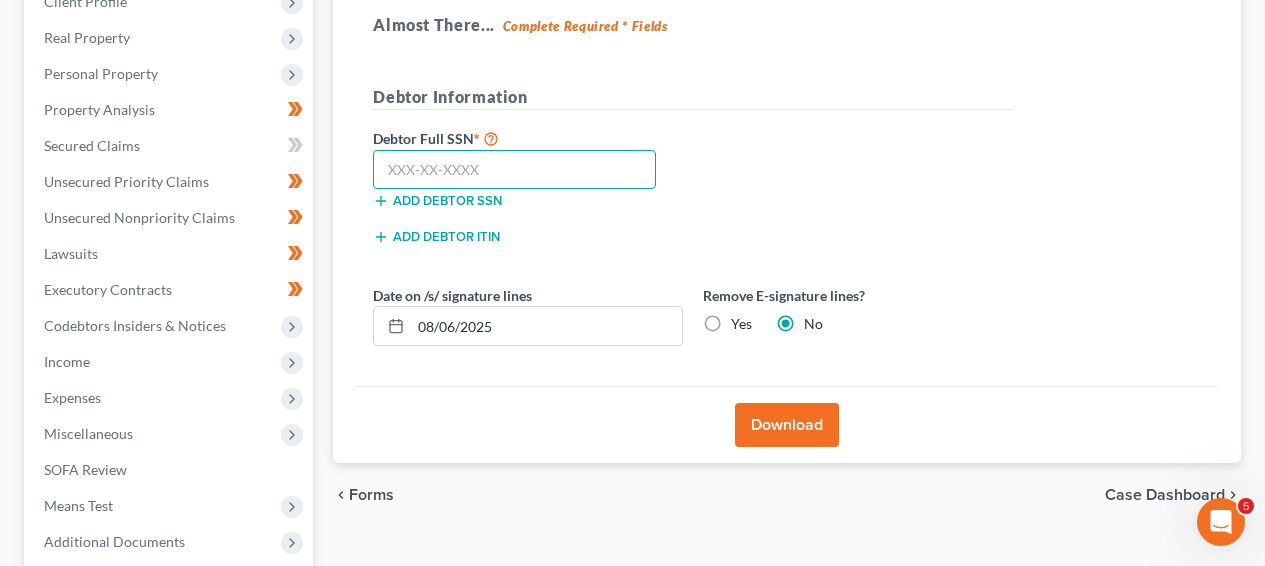 click at bounding box center (514, 170) 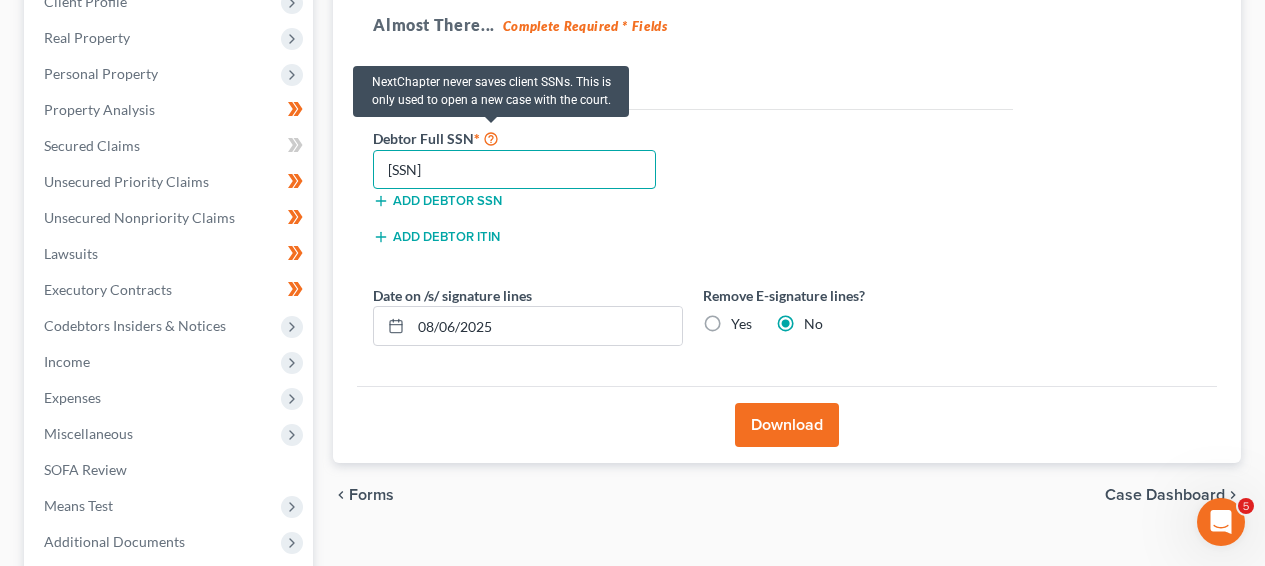 type on "[SSN]" 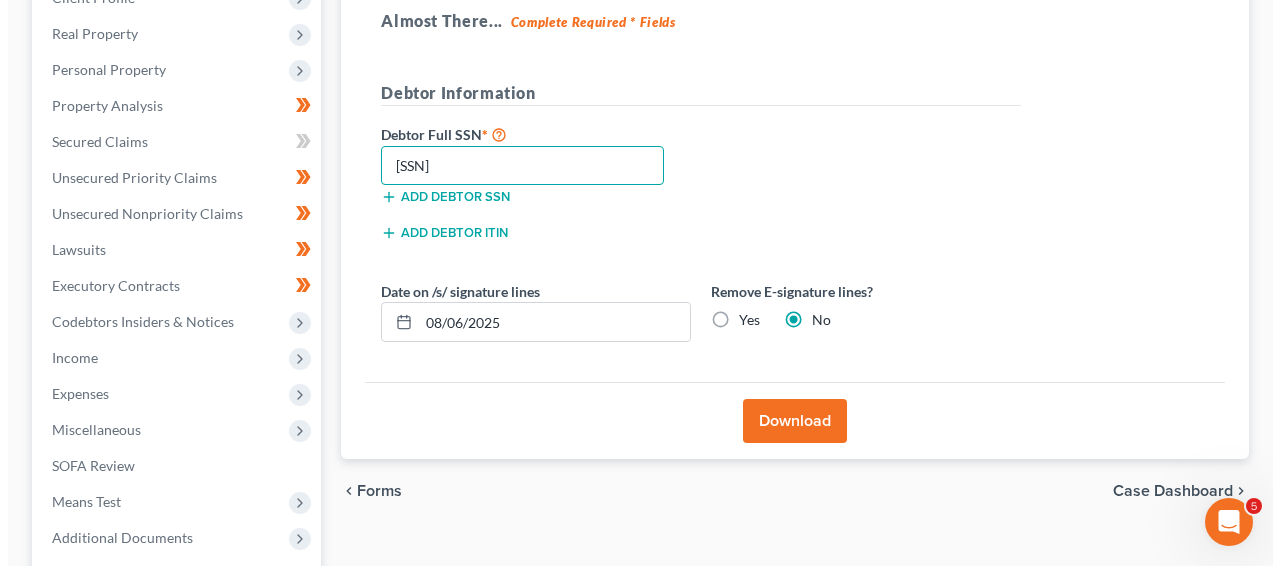 scroll, scrollTop: 336, scrollLeft: 0, axis: vertical 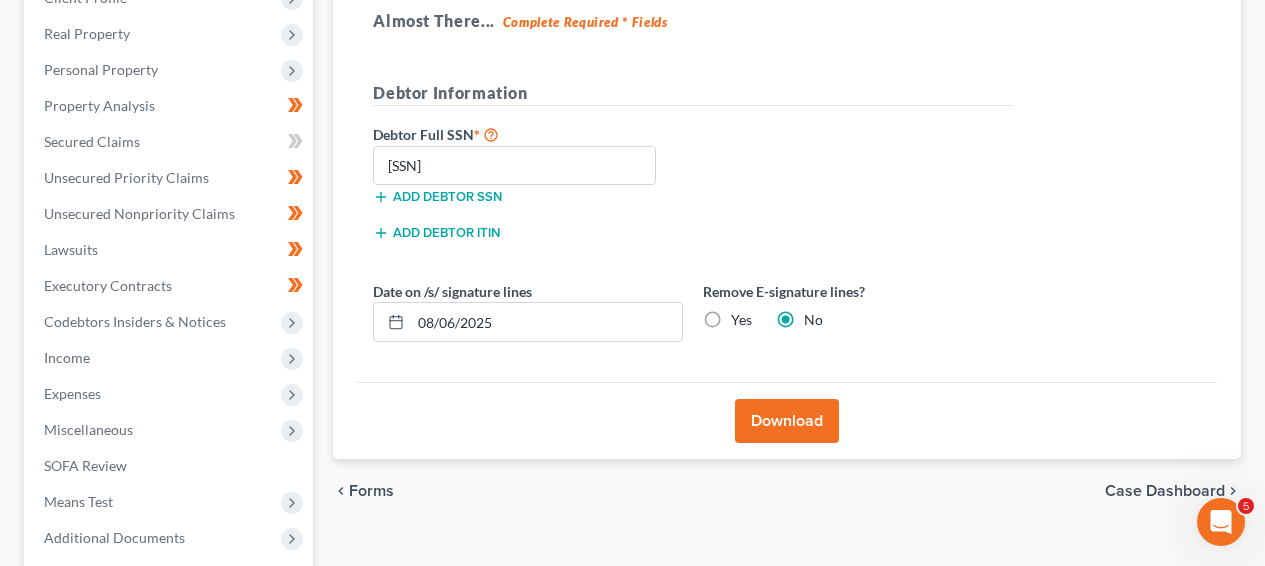 click on "Download" at bounding box center [787, 421] 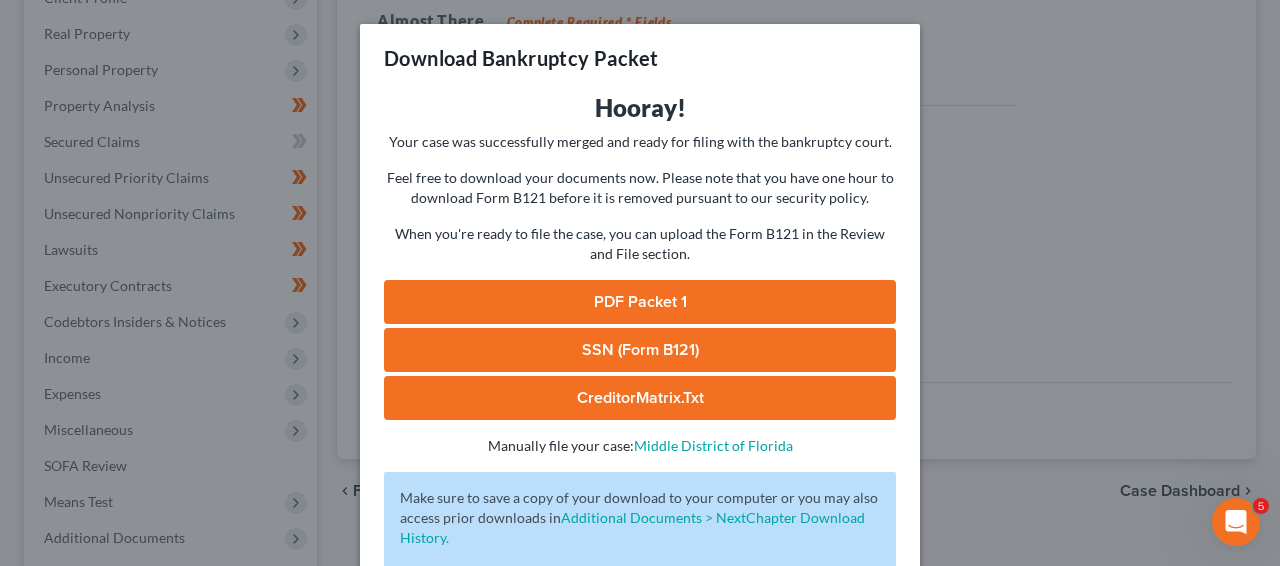 click on "PDF Packet 1" at bounding box center (640, 302) 